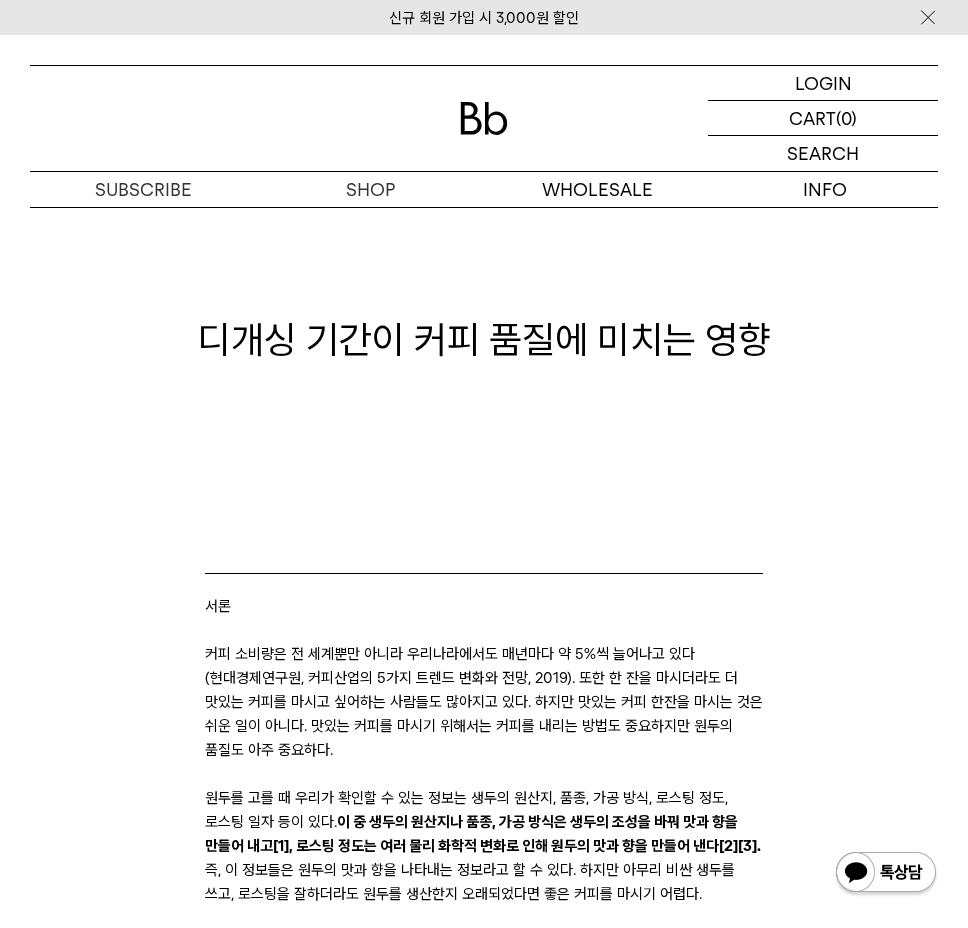 scroll, scrollTop: 0, scrollLeft: 0, axis: both 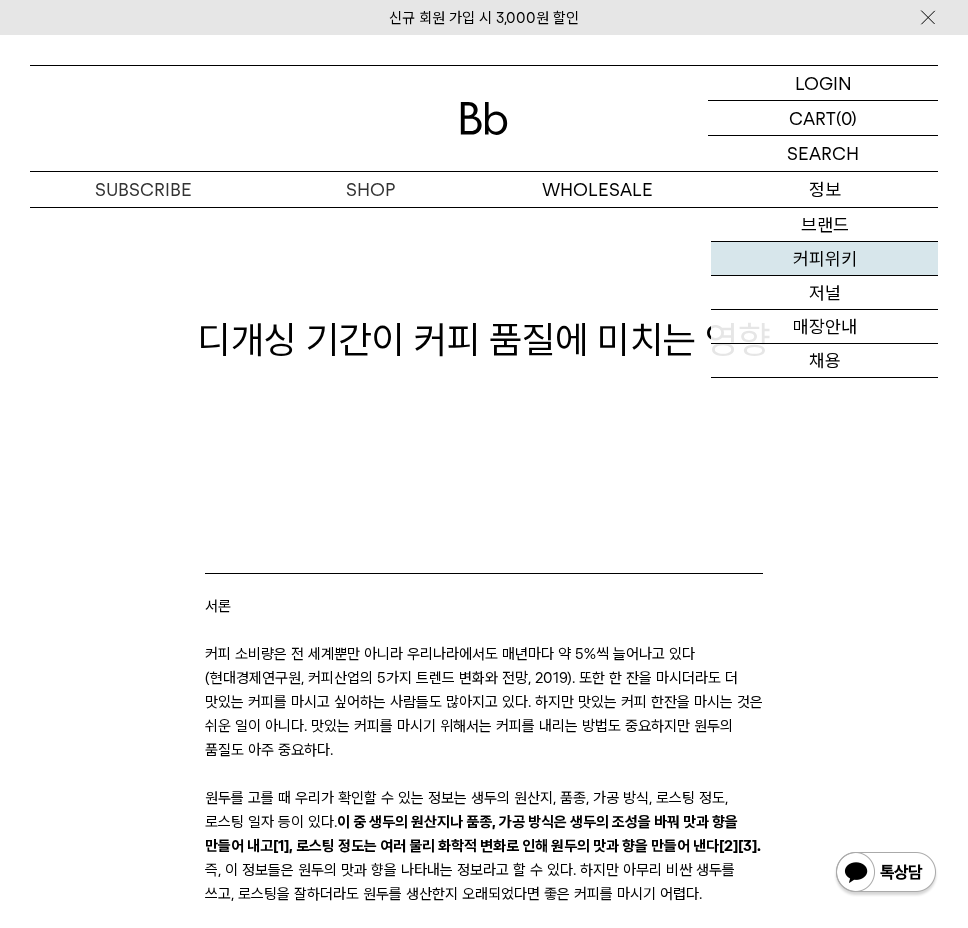 click on "커피위키" at bounding box center [824, 259] 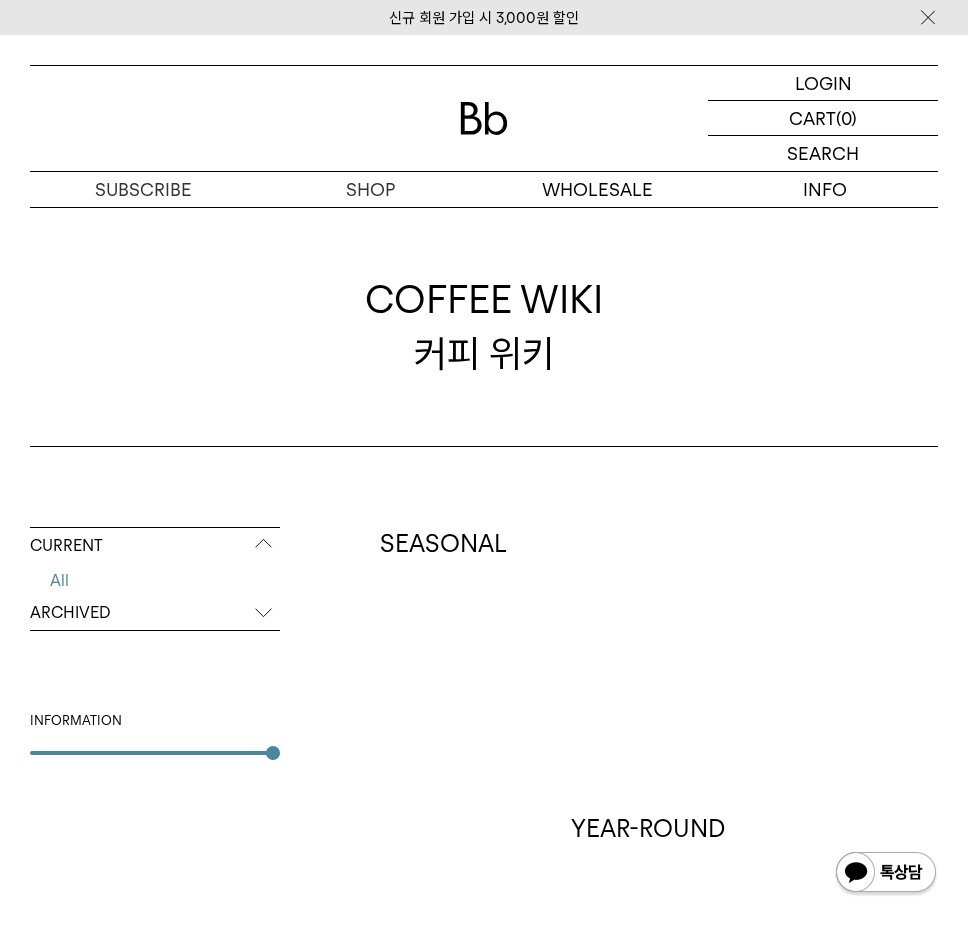 scroll, scrollTop: 0, scrollLeft: 0, axis: both 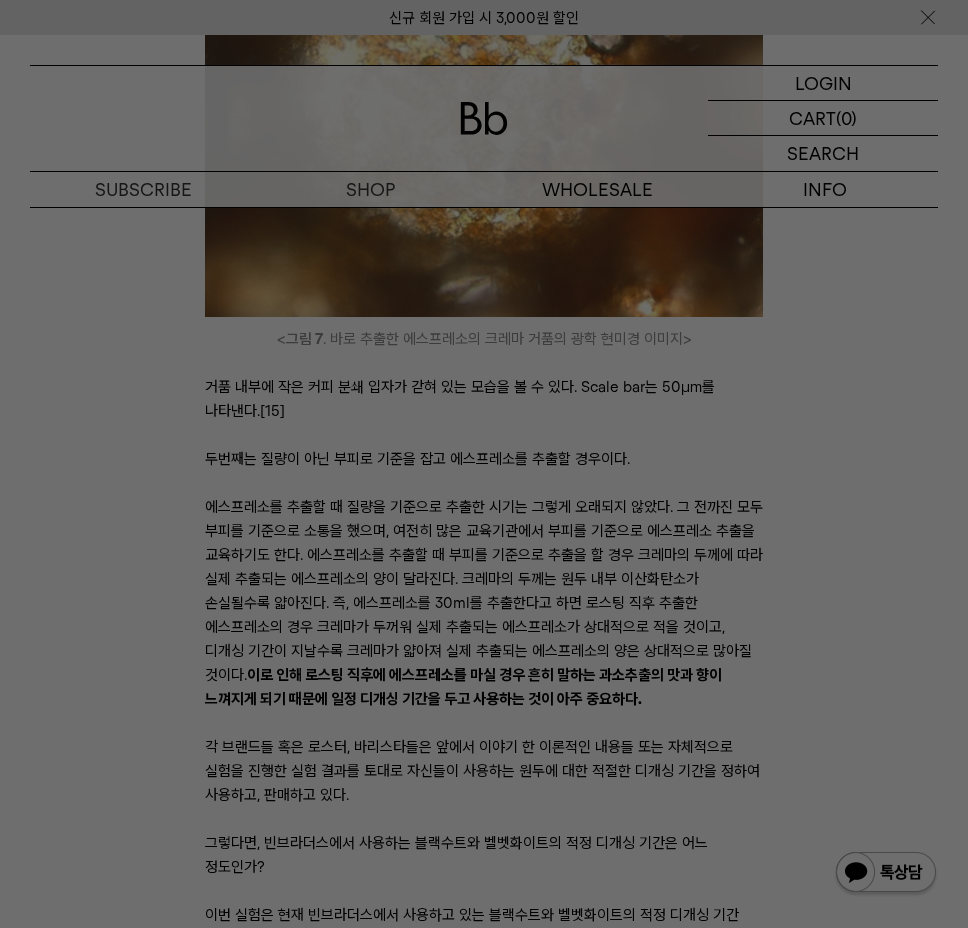 click at bounding box center [484, 464] 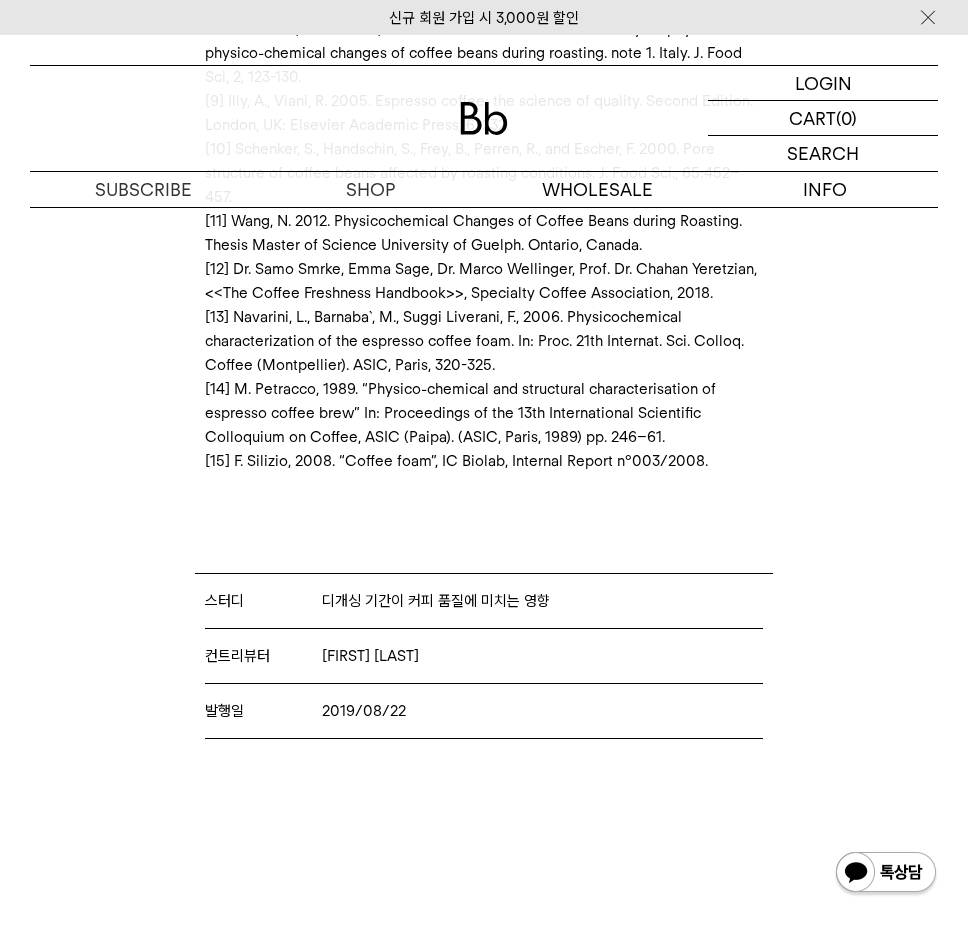 scroll, scrollTop: 18313, scrollLeft: 0, axis: vertical 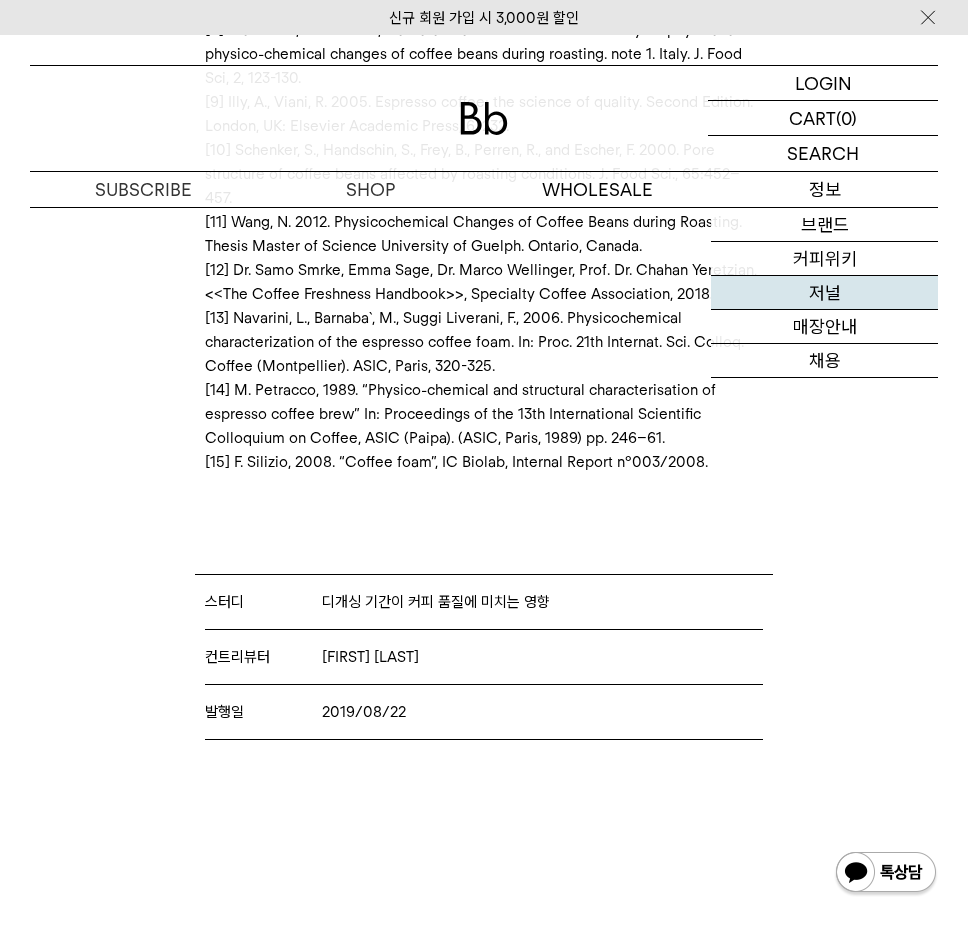 click on "저널" at bounding box center (824, 293) 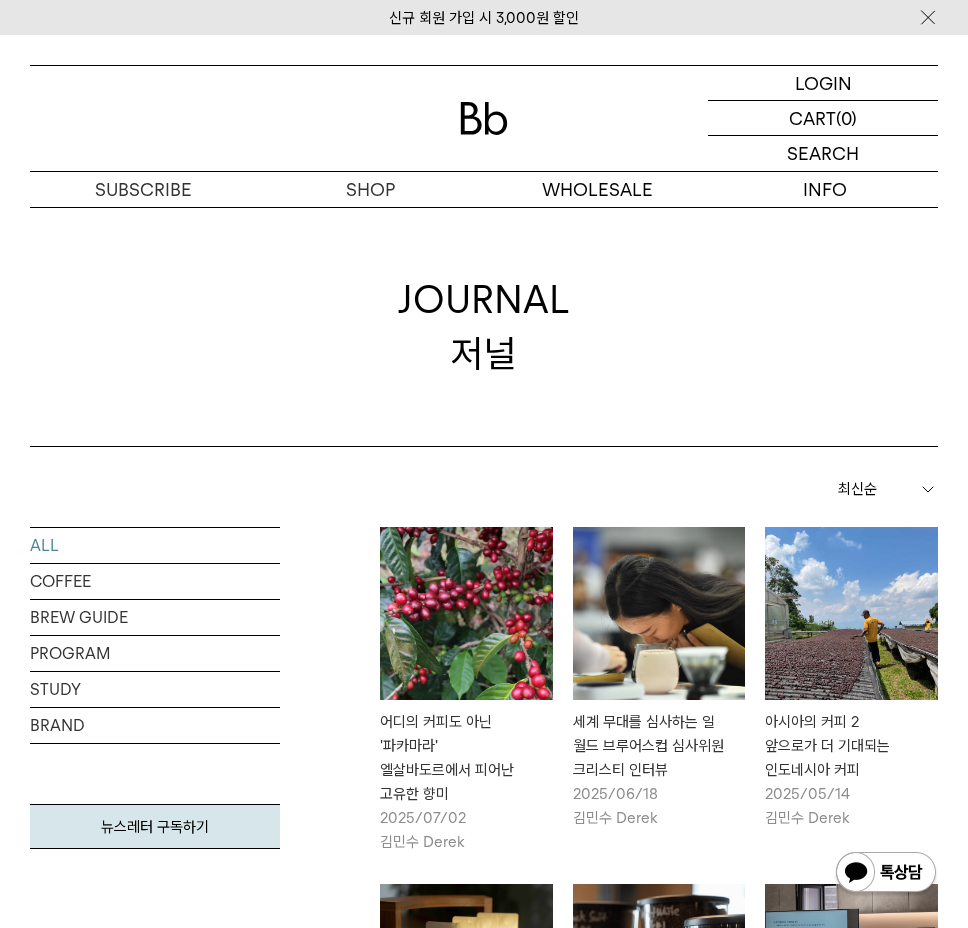 scroll, scrollTop: 0, scrollLeft: 0, axis: both 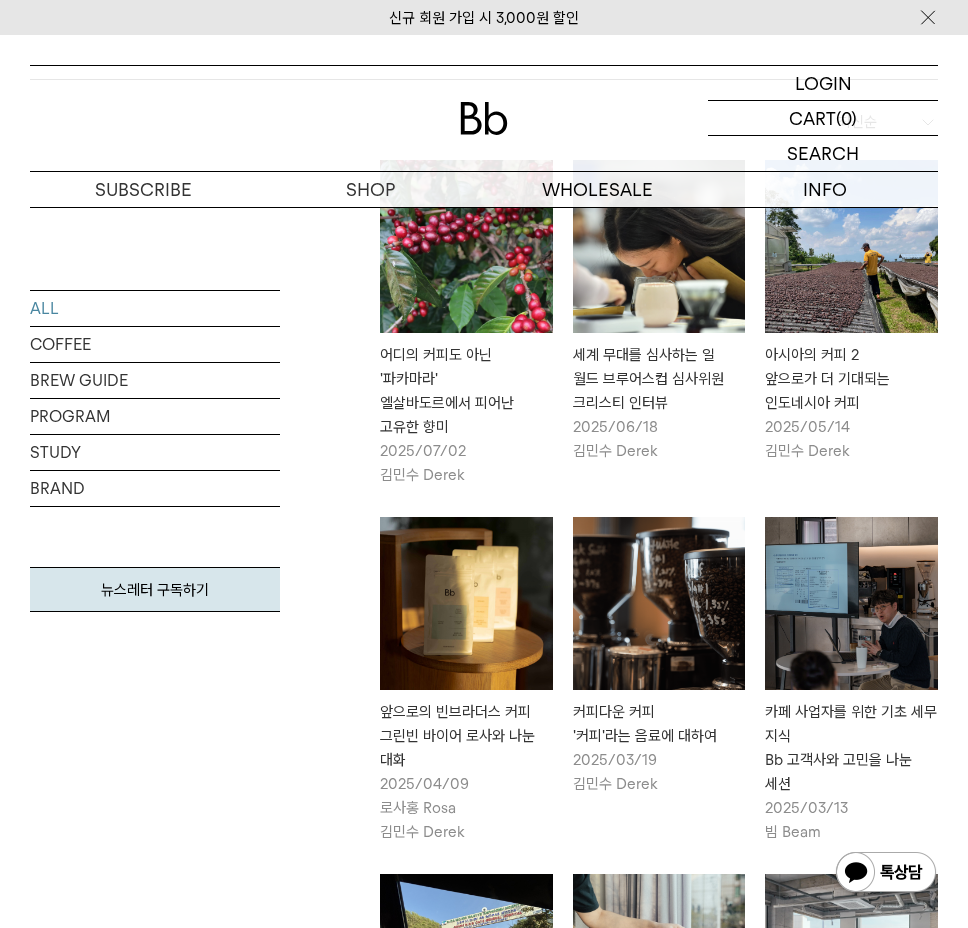 click on "2025/06/18 김민수 Derek" at bounding box center (659, 439) 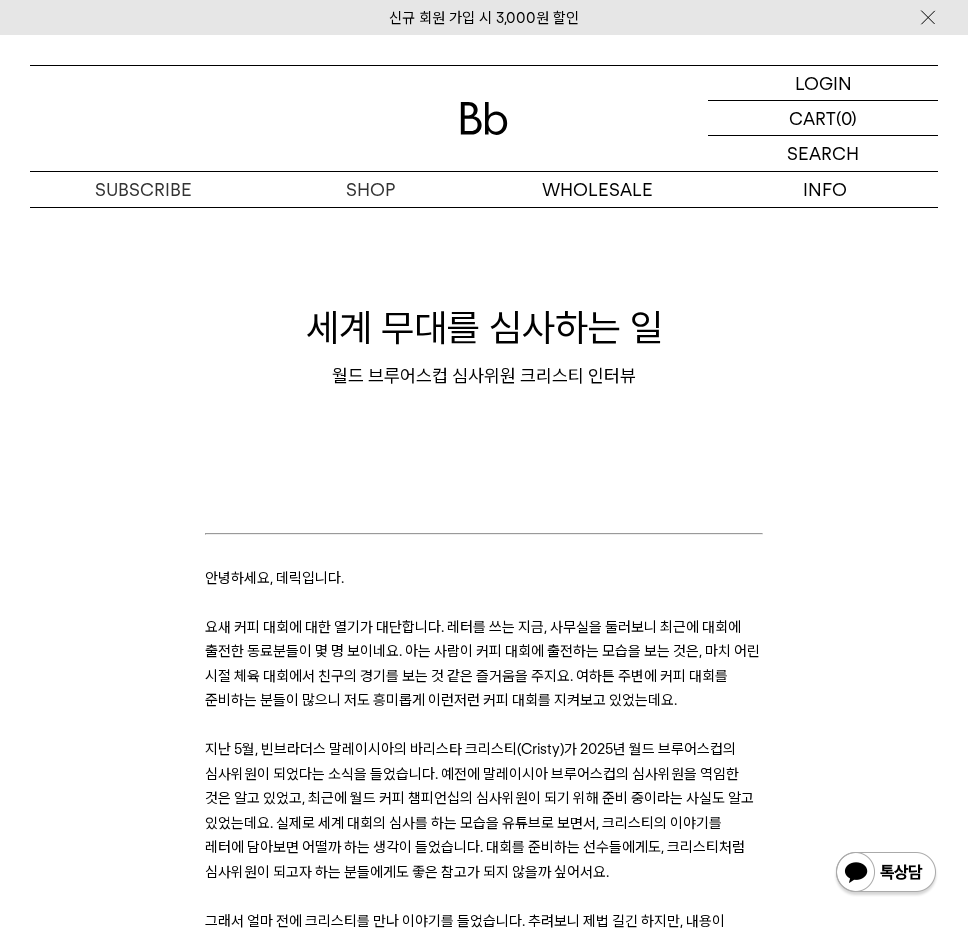 scroll, scrollTop: 0, scrollLeft: 0, axis: both 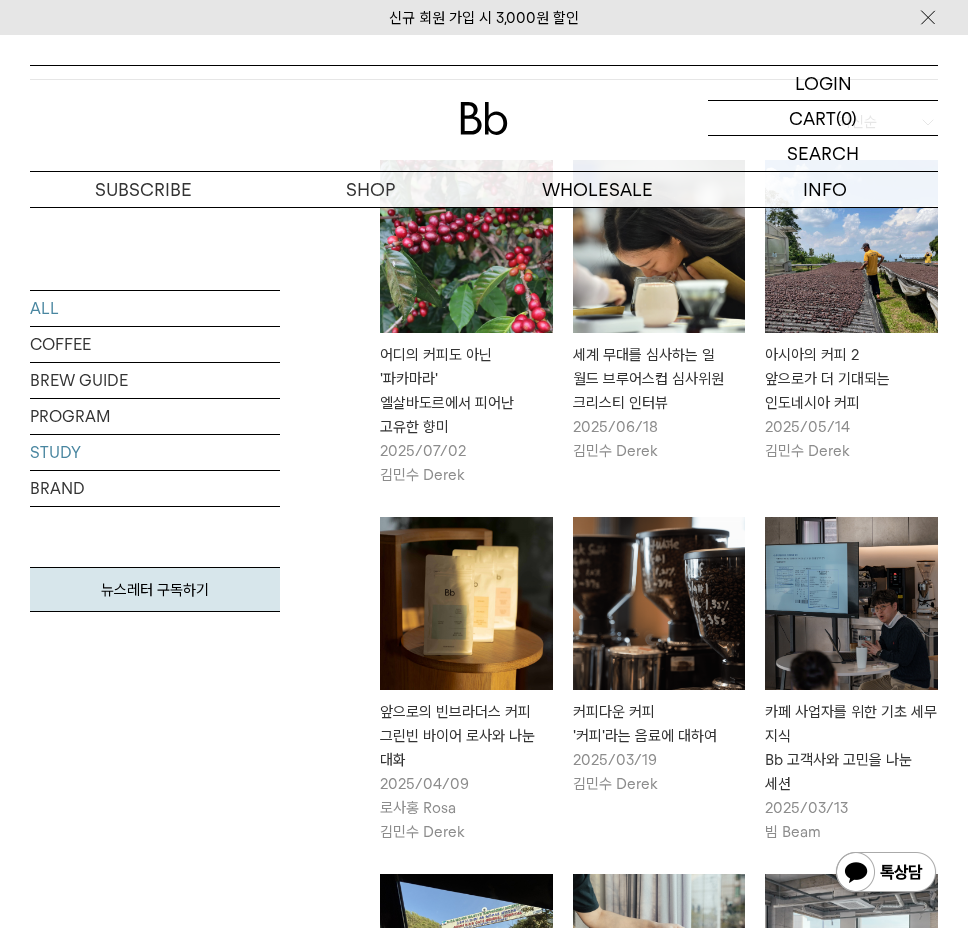 click on "STUDY" at bounding box center [155, 452] 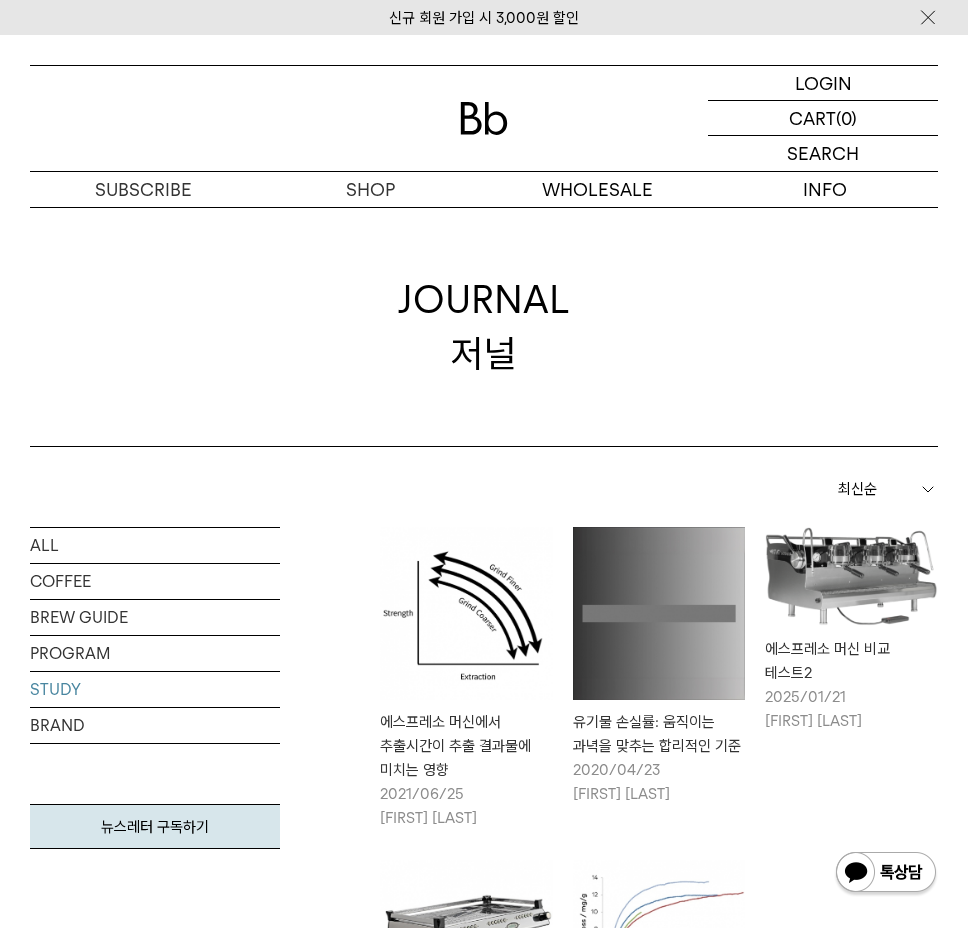 scroll, scrollTop: 0, scrollLeft: 0, axis: both 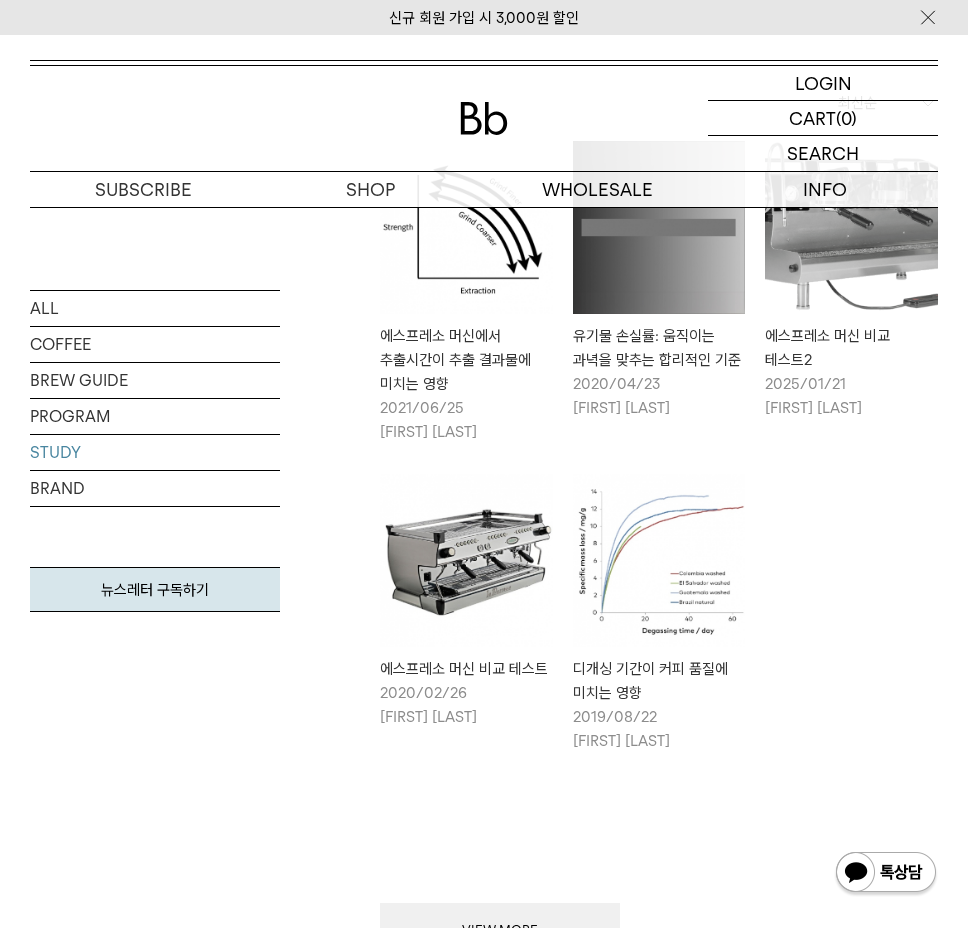 click on "에스프레소 머신에서 추출시간이 추출 결과물에 미치는 영향" at bounding box center (466, 360) 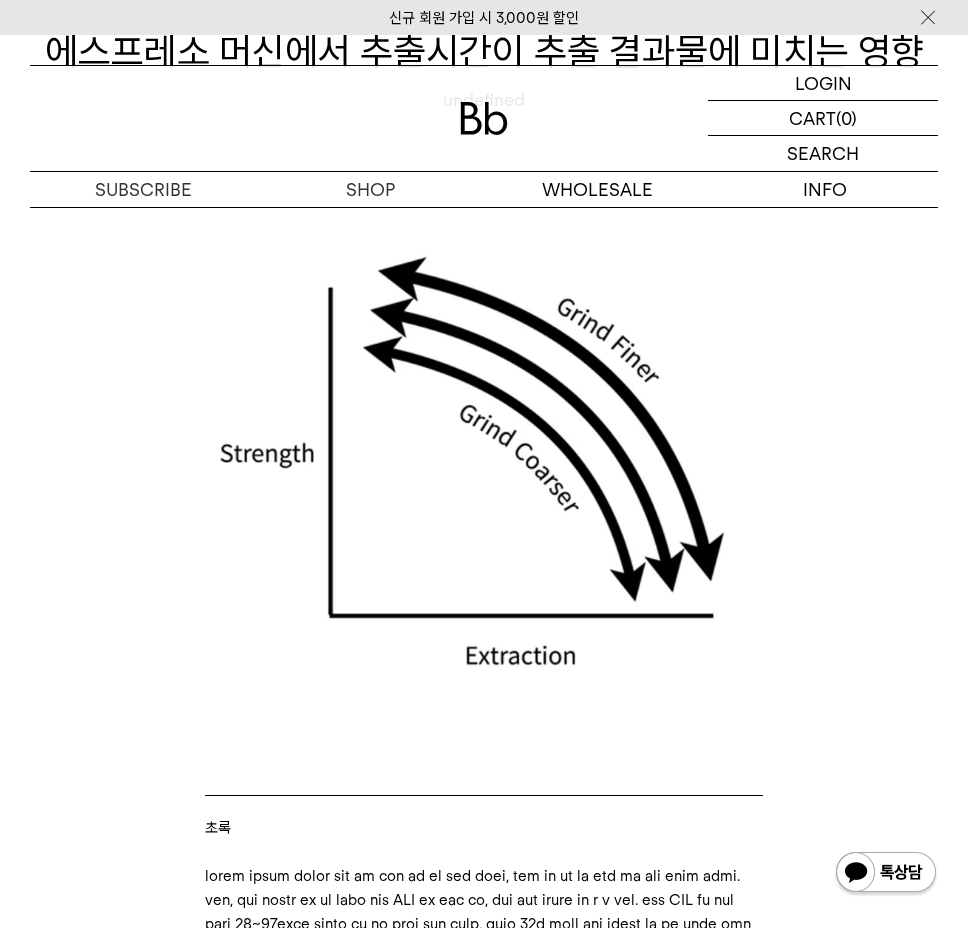 scroll, scrollTop: 0, scrollLeft: 0, axis: both 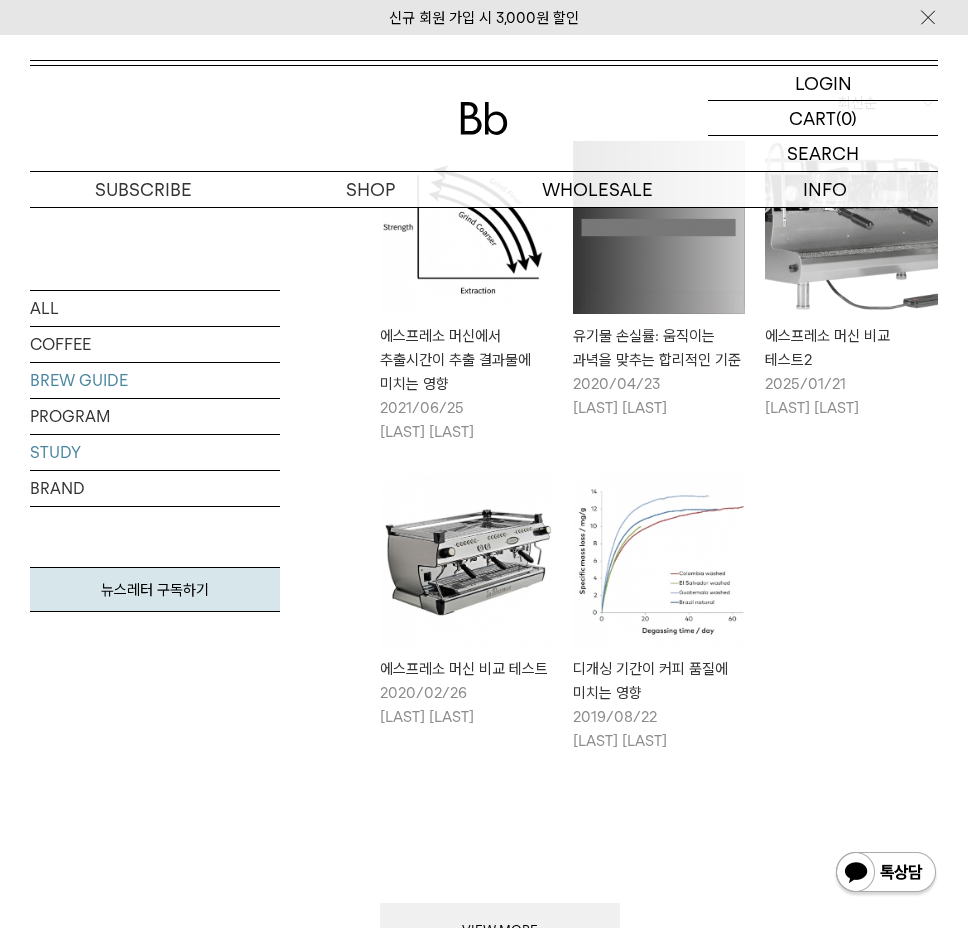click on "BREW GUIDE" at bounding box center (155, 380) 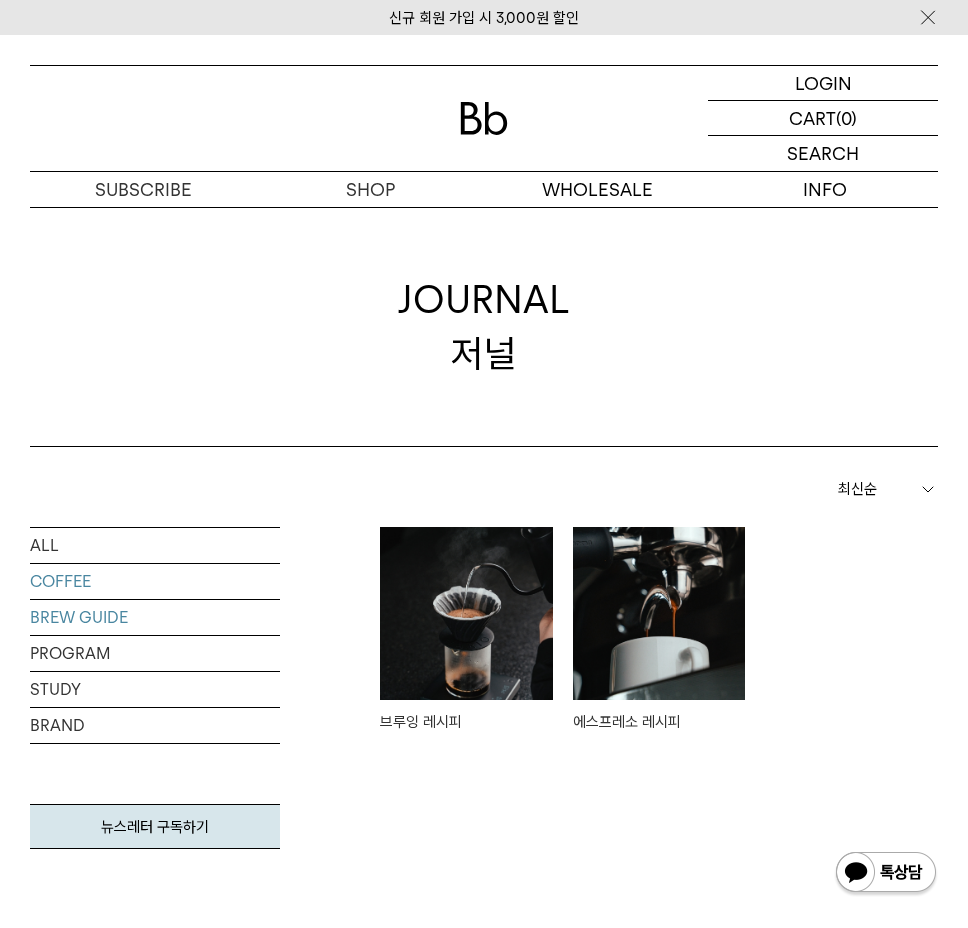 scroll, scrollTop: 0, scrollLeft: 0, axis: both 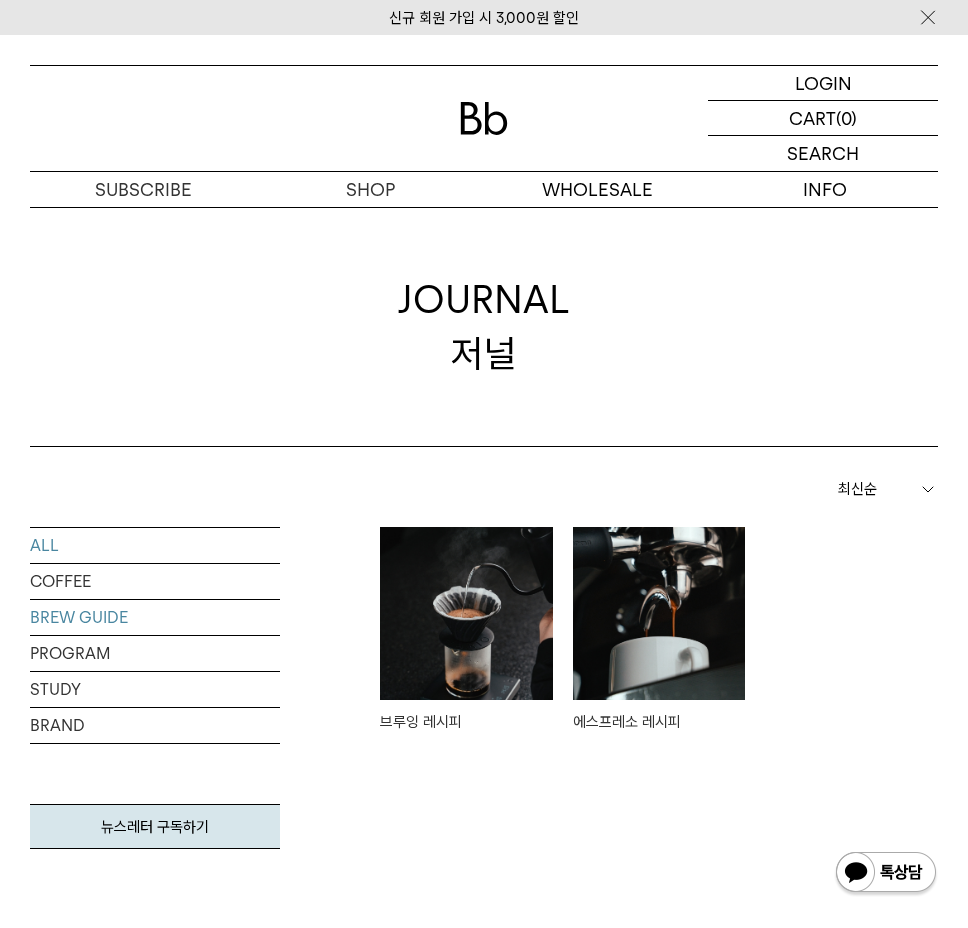 click on "ALL" at bounding box center [155, 545] 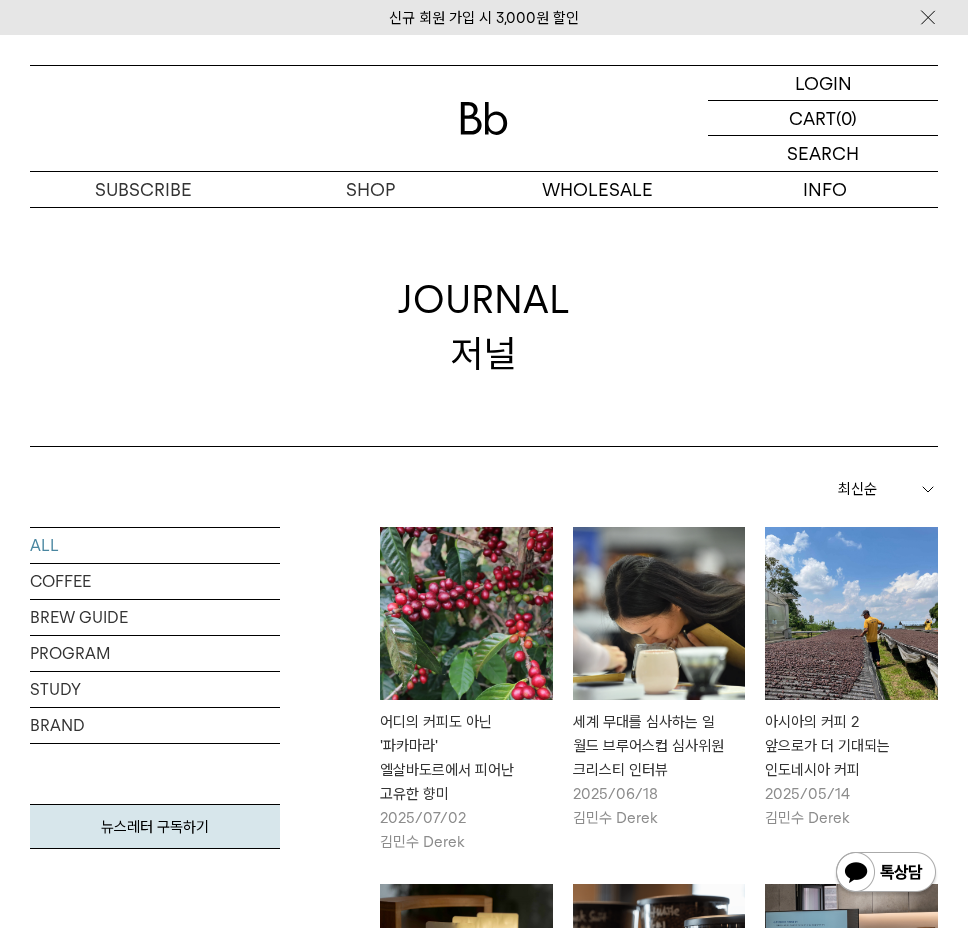 scroll, scrollTop: 0, scrollLeft: 0, axis: both 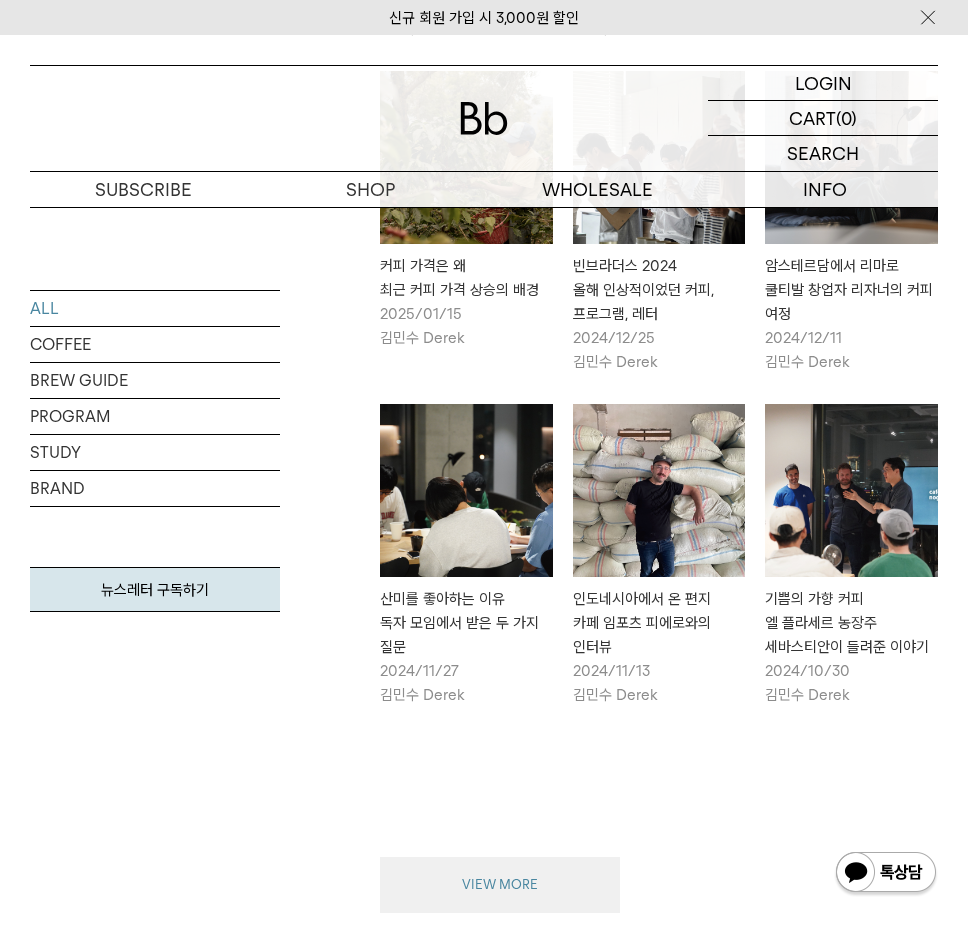 click on "VIEW MORE" at bounding box center (500, 885) 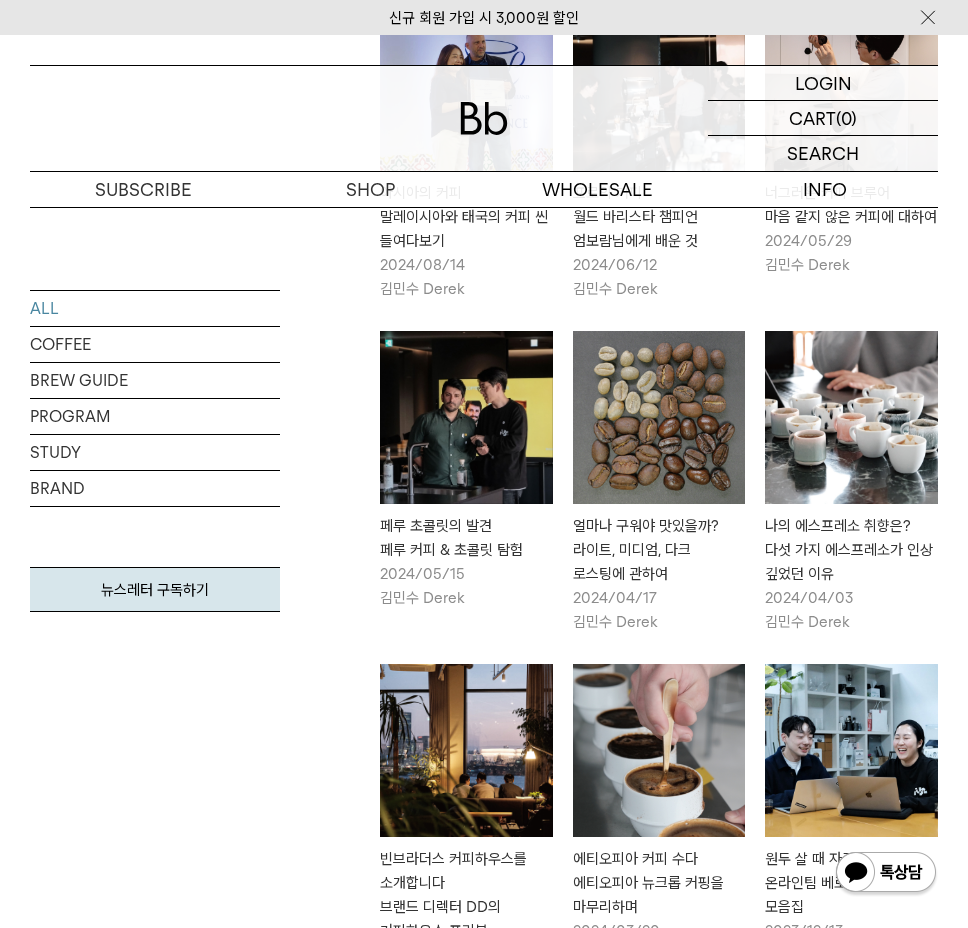 scroll, scrollTop: 2628, scrollLeft: 0, axis: vertical 